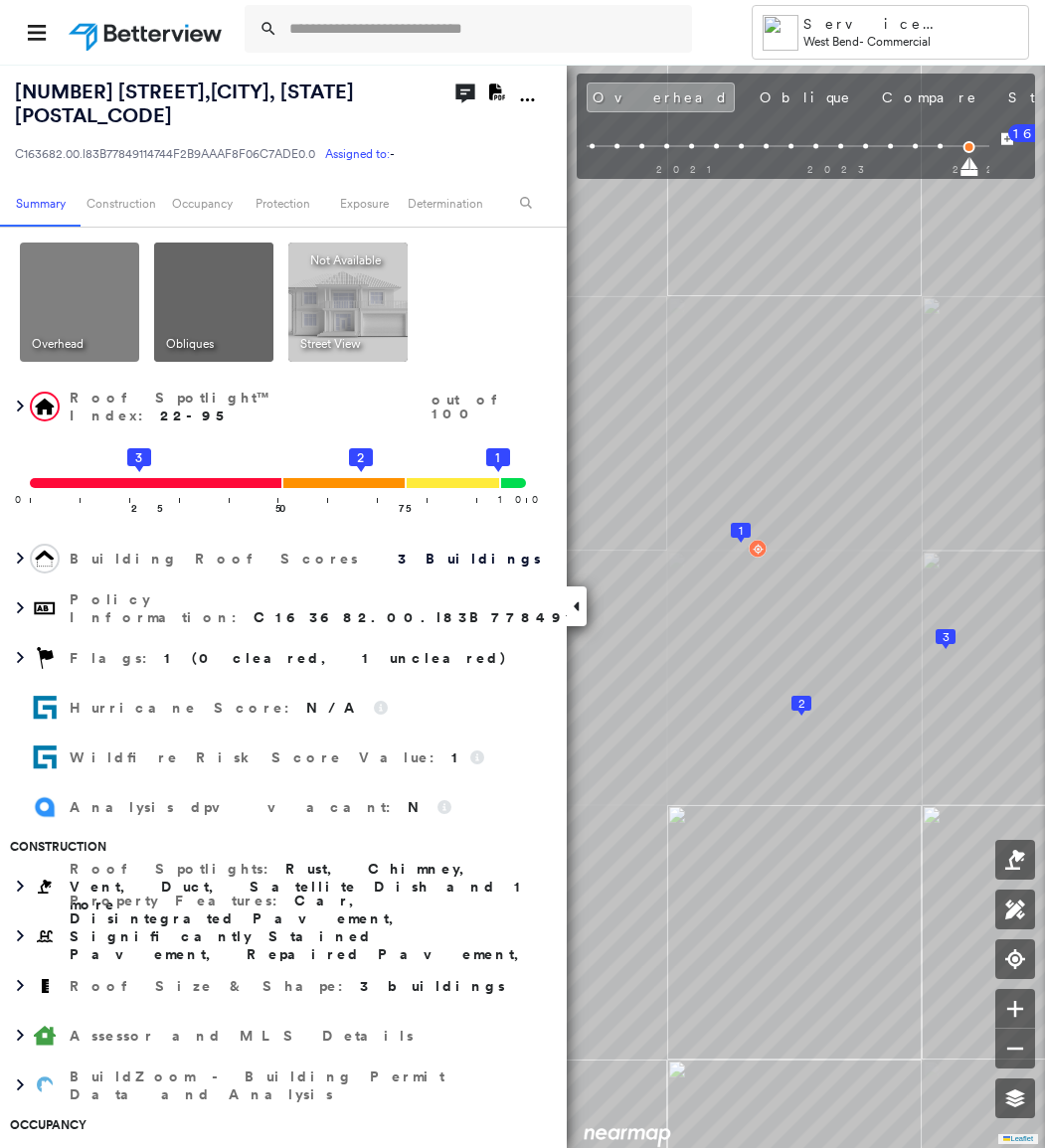 scroll, scrollTop: 0, scrollLeft: 0, axis: both 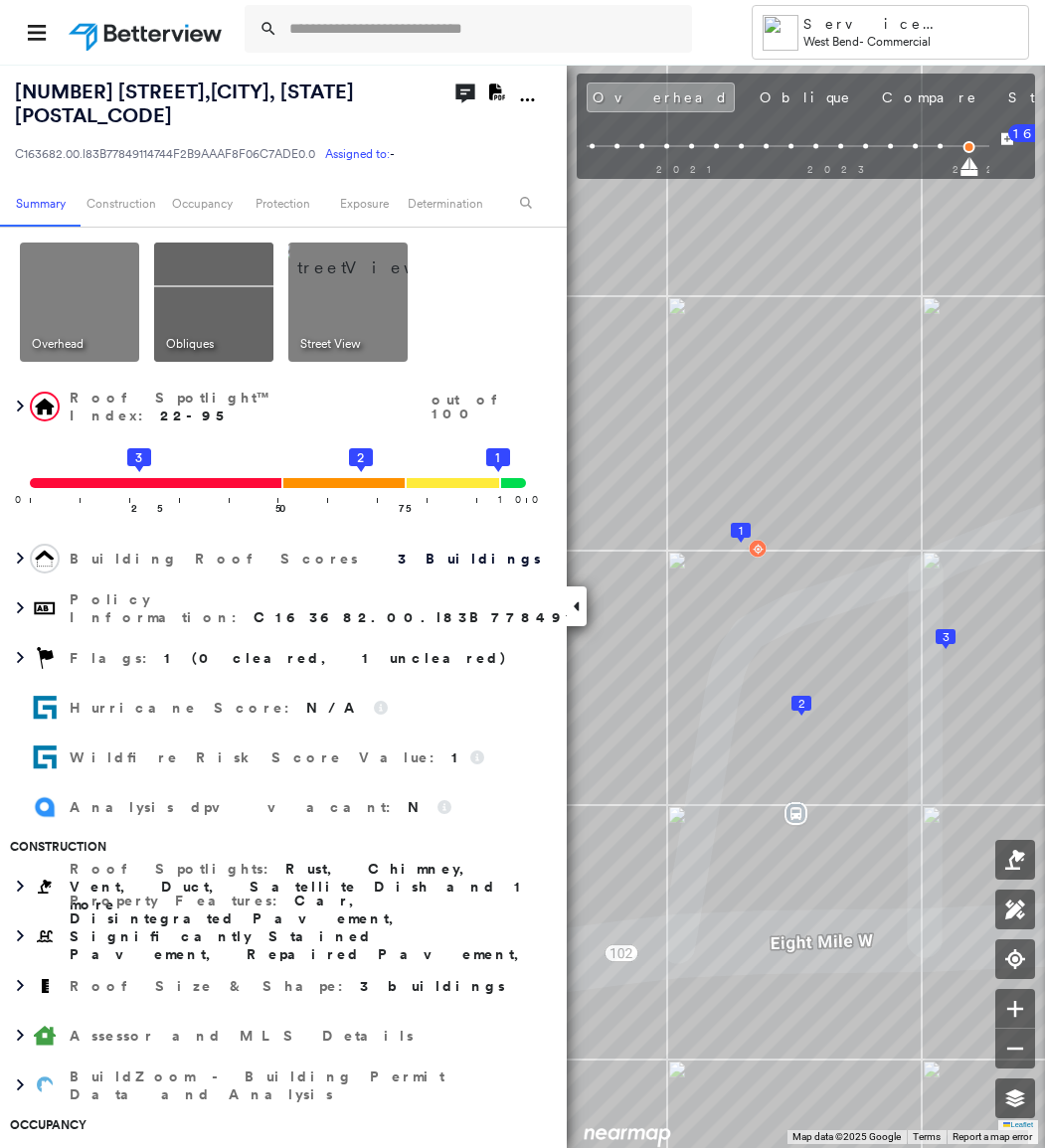 click 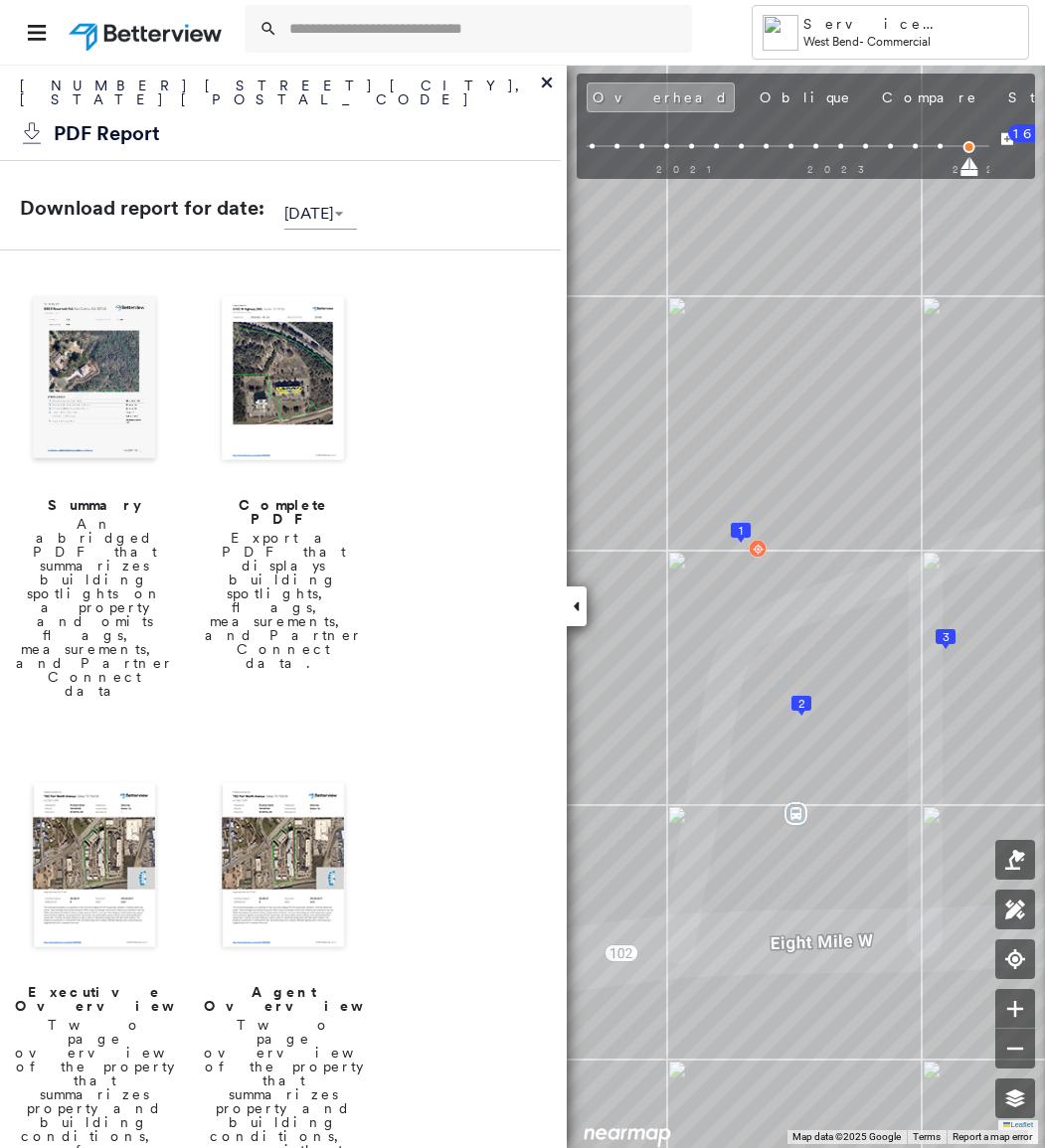 click at bounding box center (94, 380) 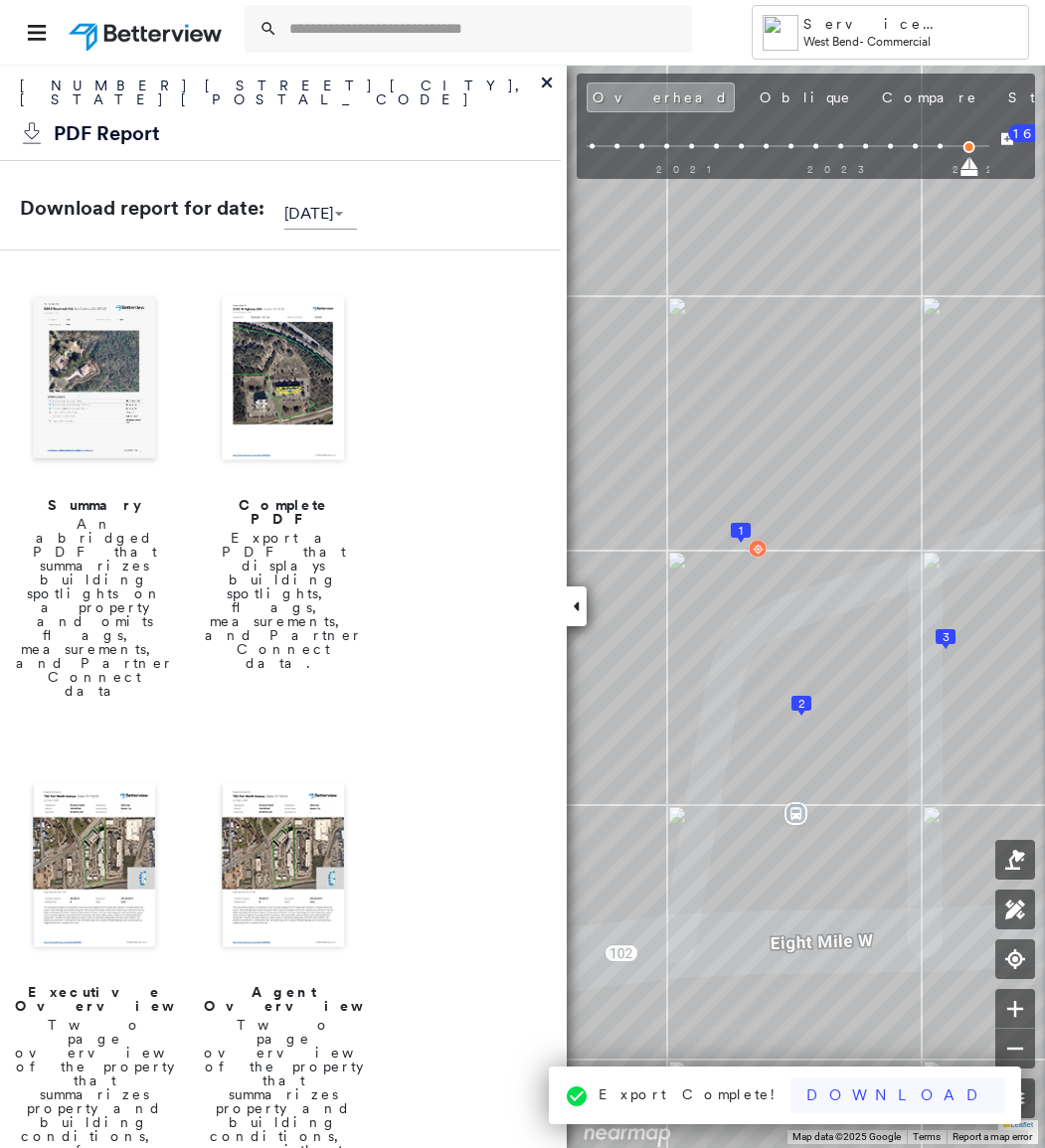 click on "Download" at bounding box center (898, 1095) 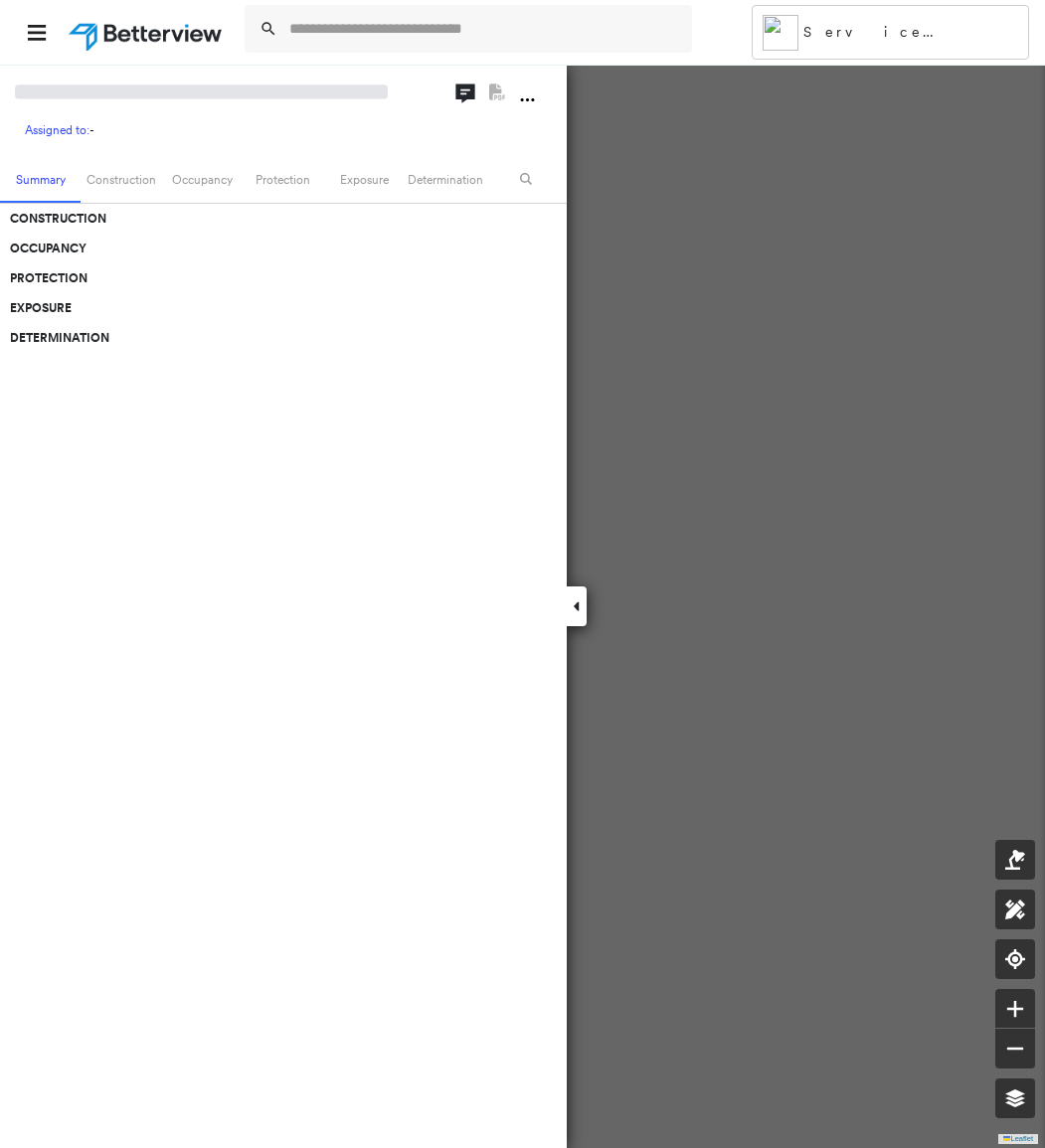 scroll, scrollTop: 0, scrollLeft: 0, axis: both 